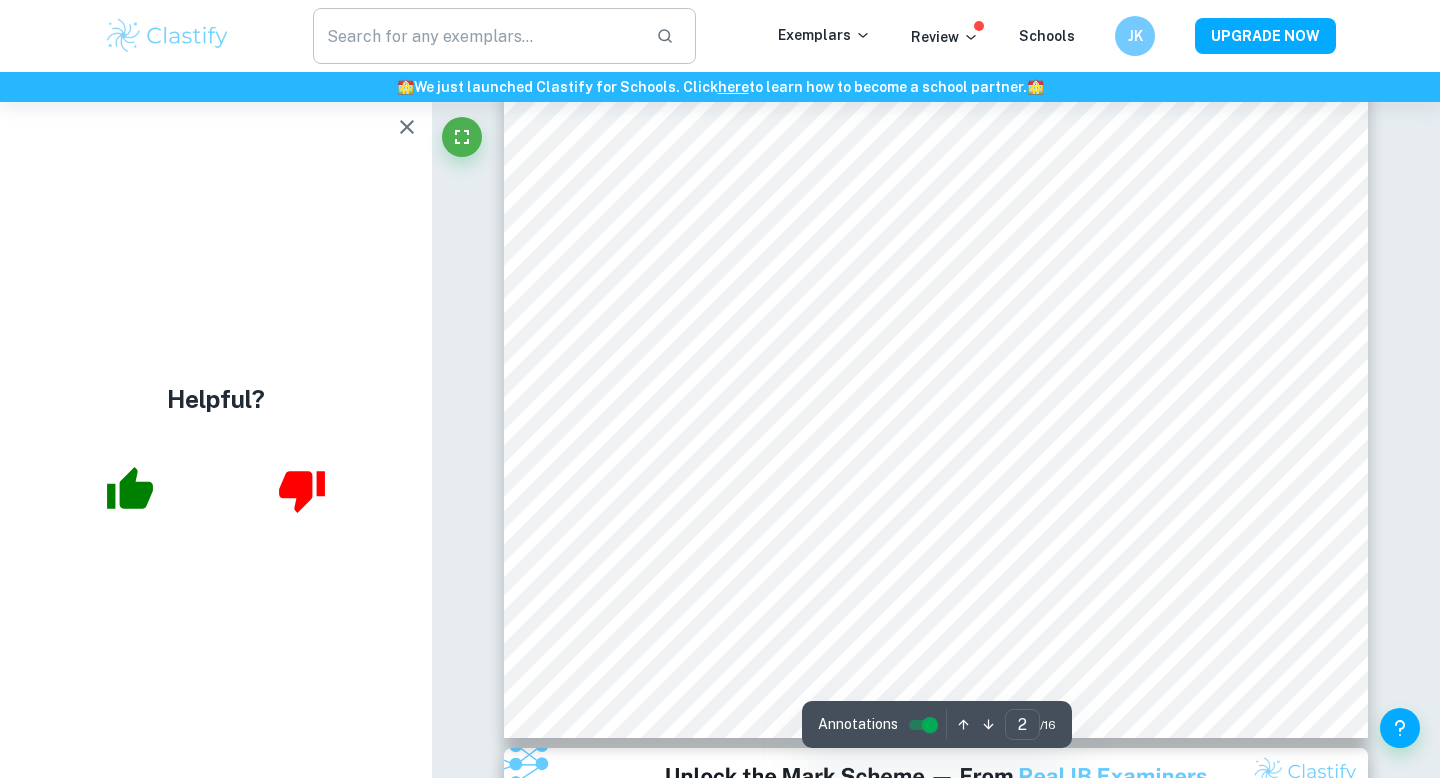 scroll, scrollTop: 0, scrollLeft: 0, axis: both 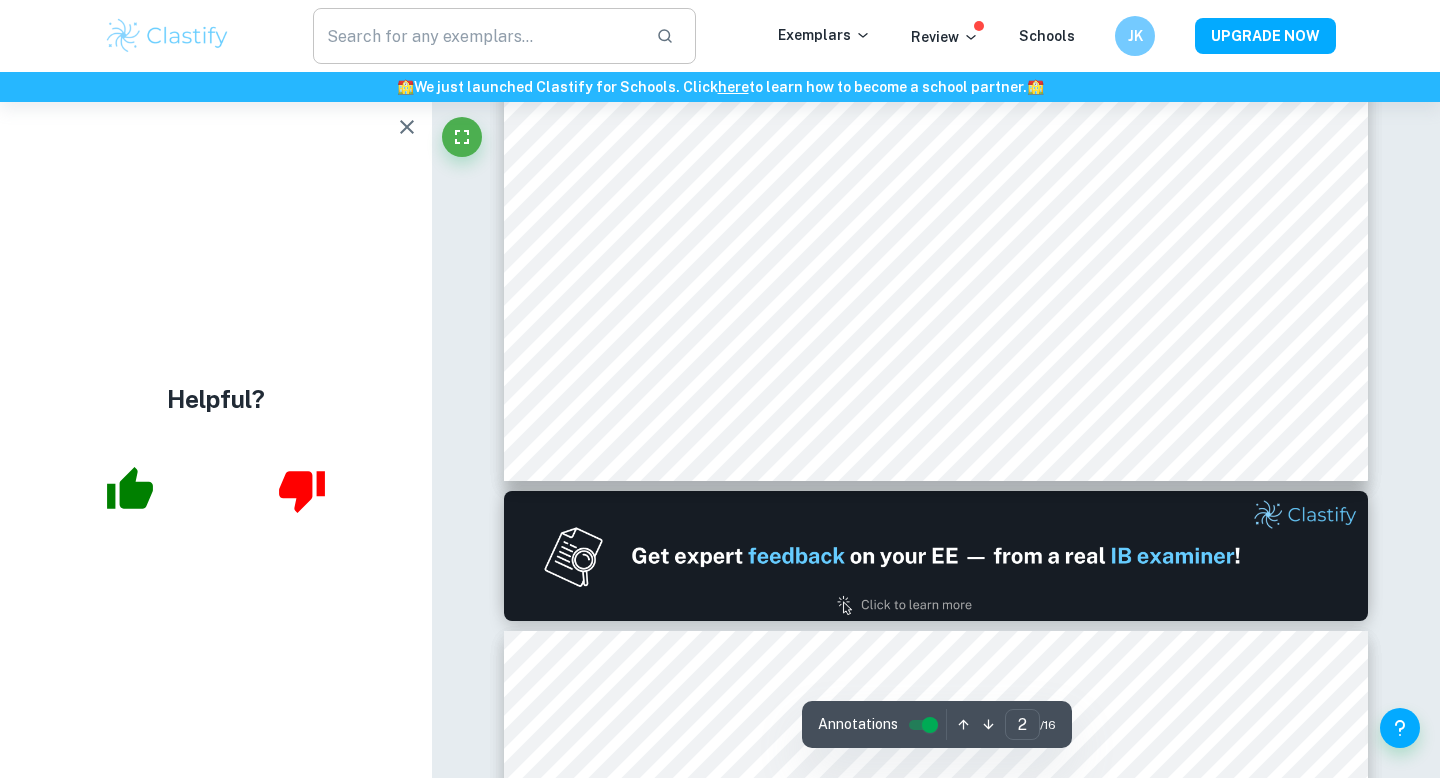 type on "1" 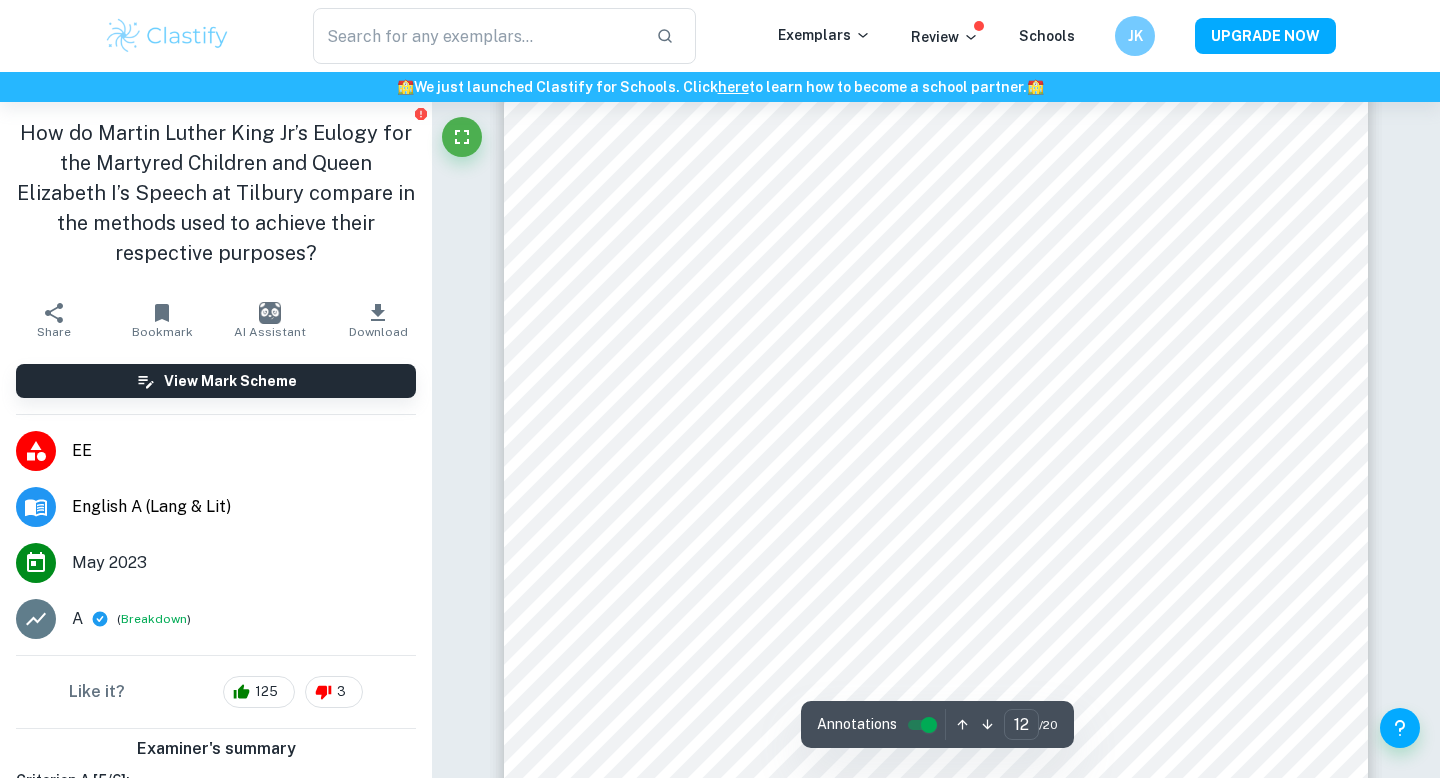scroll, scrollTop: 14484, scrollLeft: 0, axis: vertical 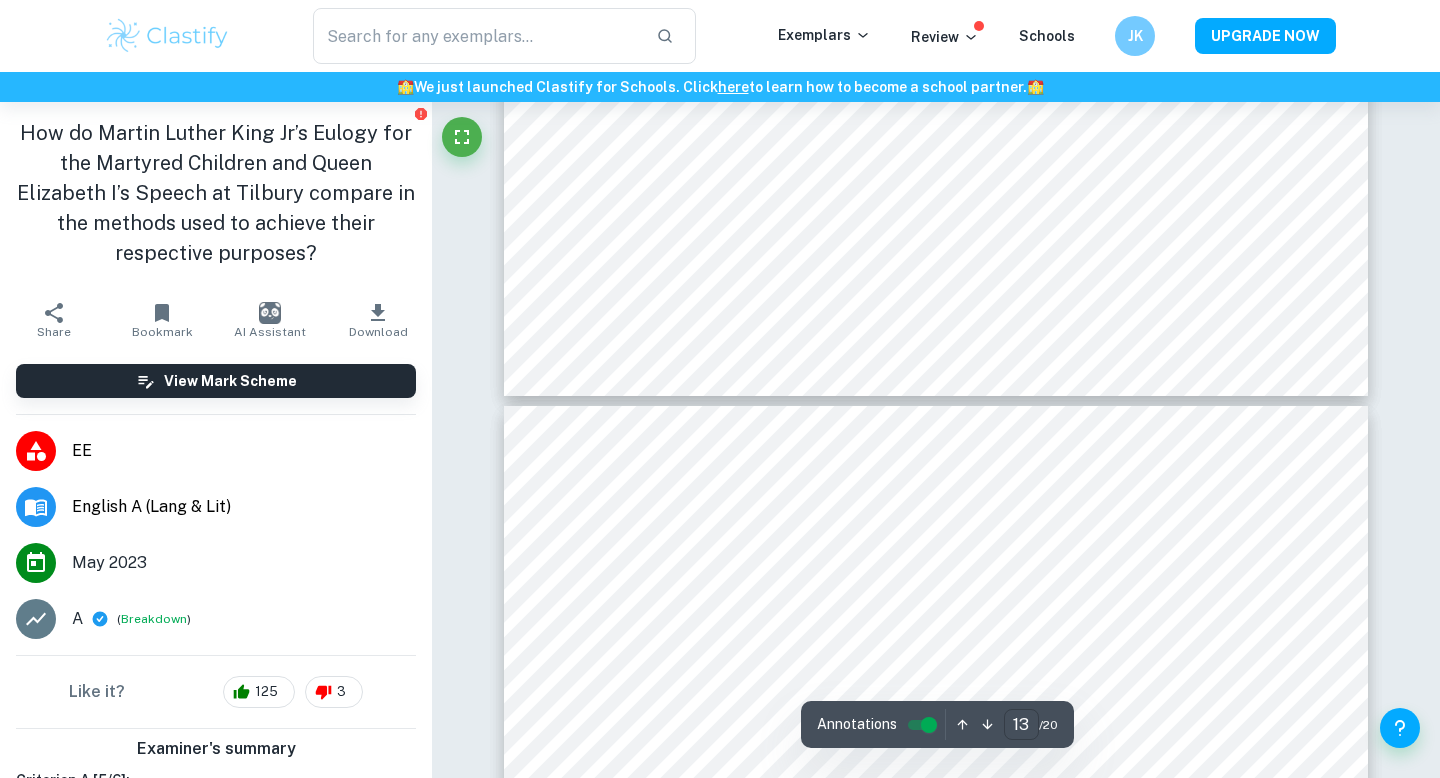 type on "14" 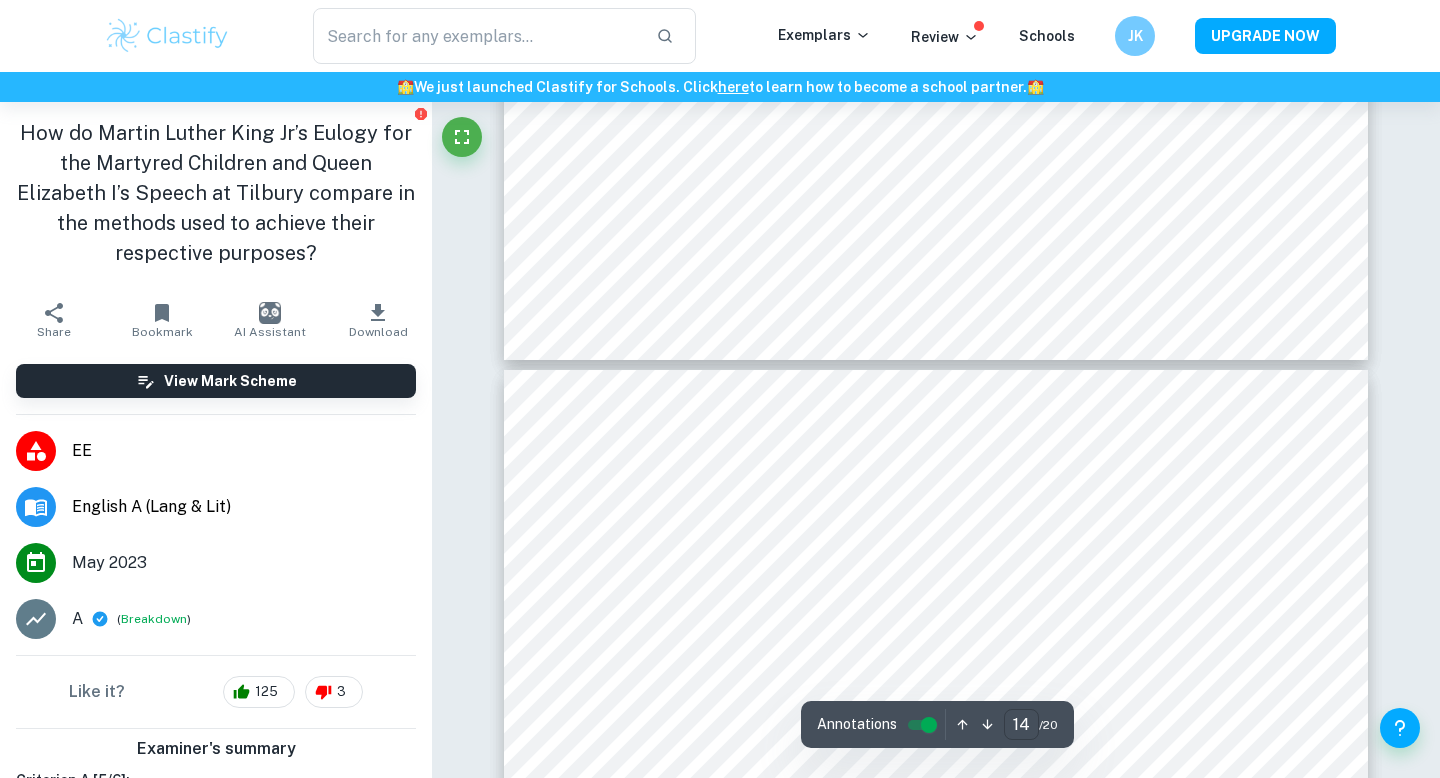 scroll, scrollTop: 16194, scrollLeft: 0, axis: vertical 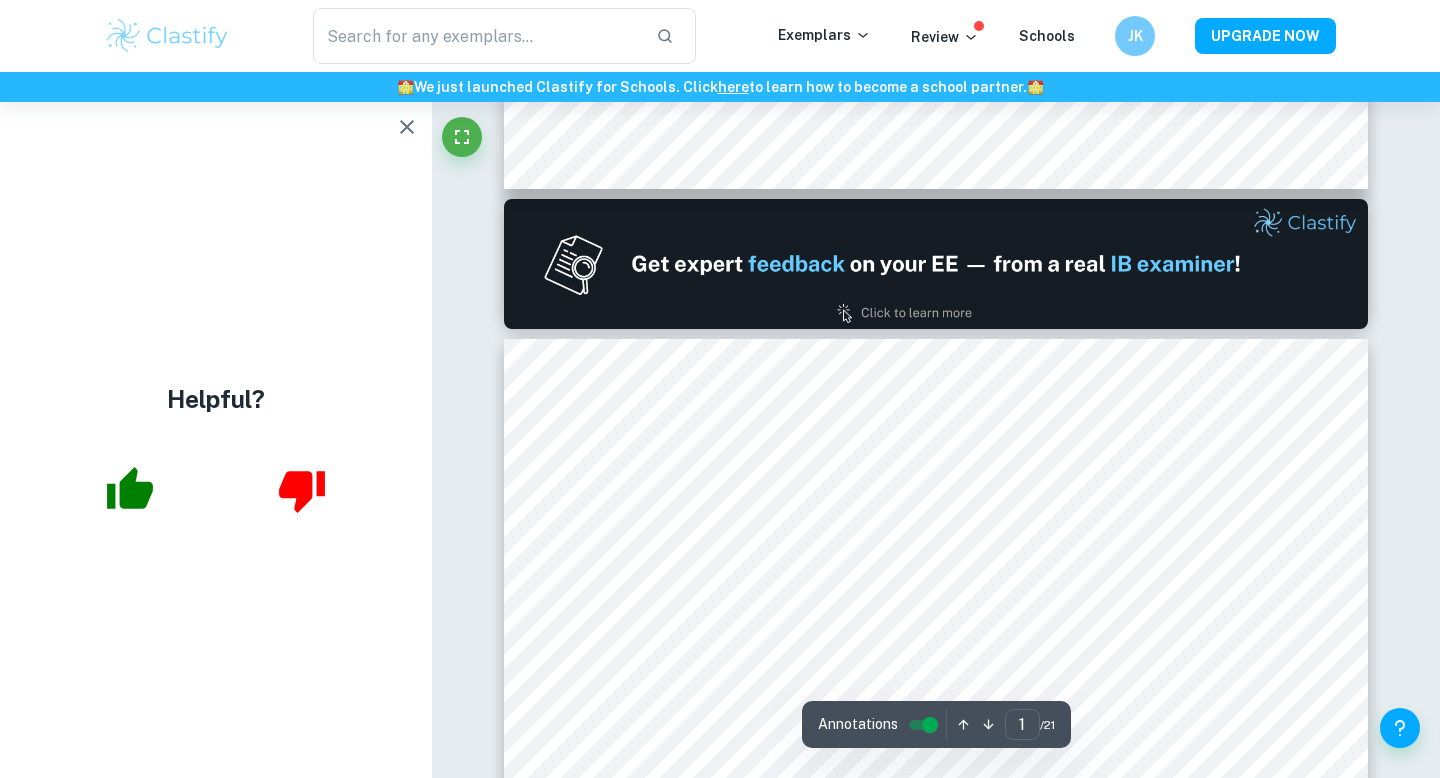 type on "2" 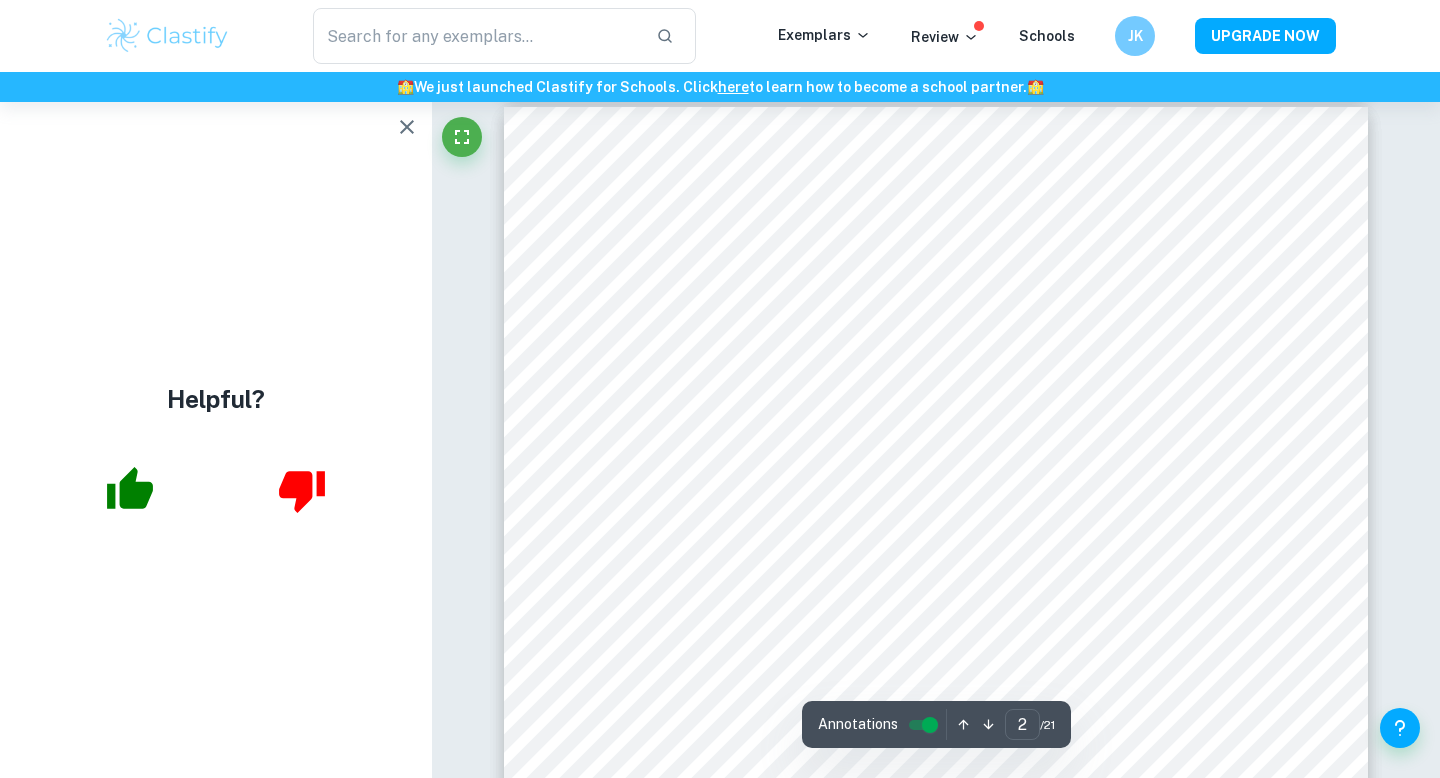 scroll, scrollTop: 1279, scrollLeft: 0, axis: vertical 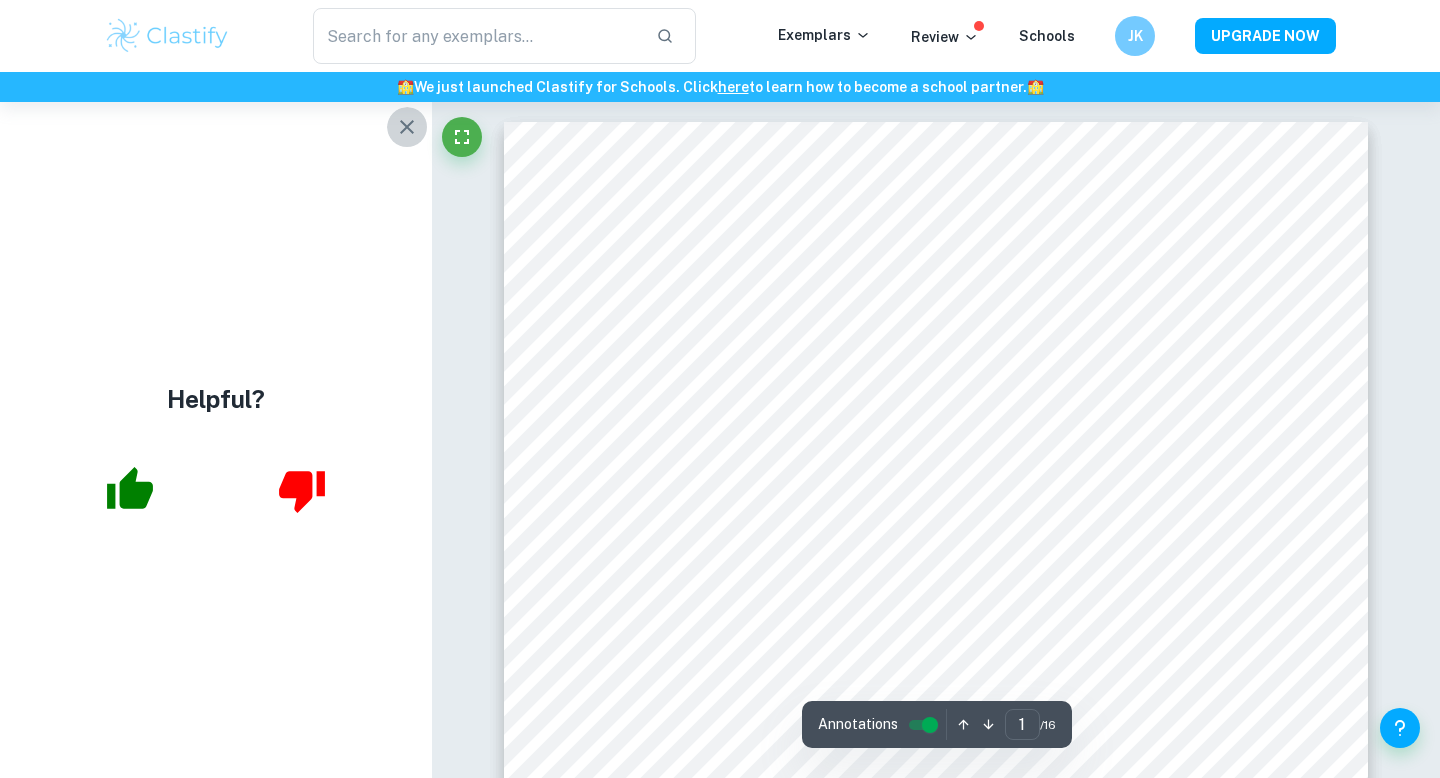 click 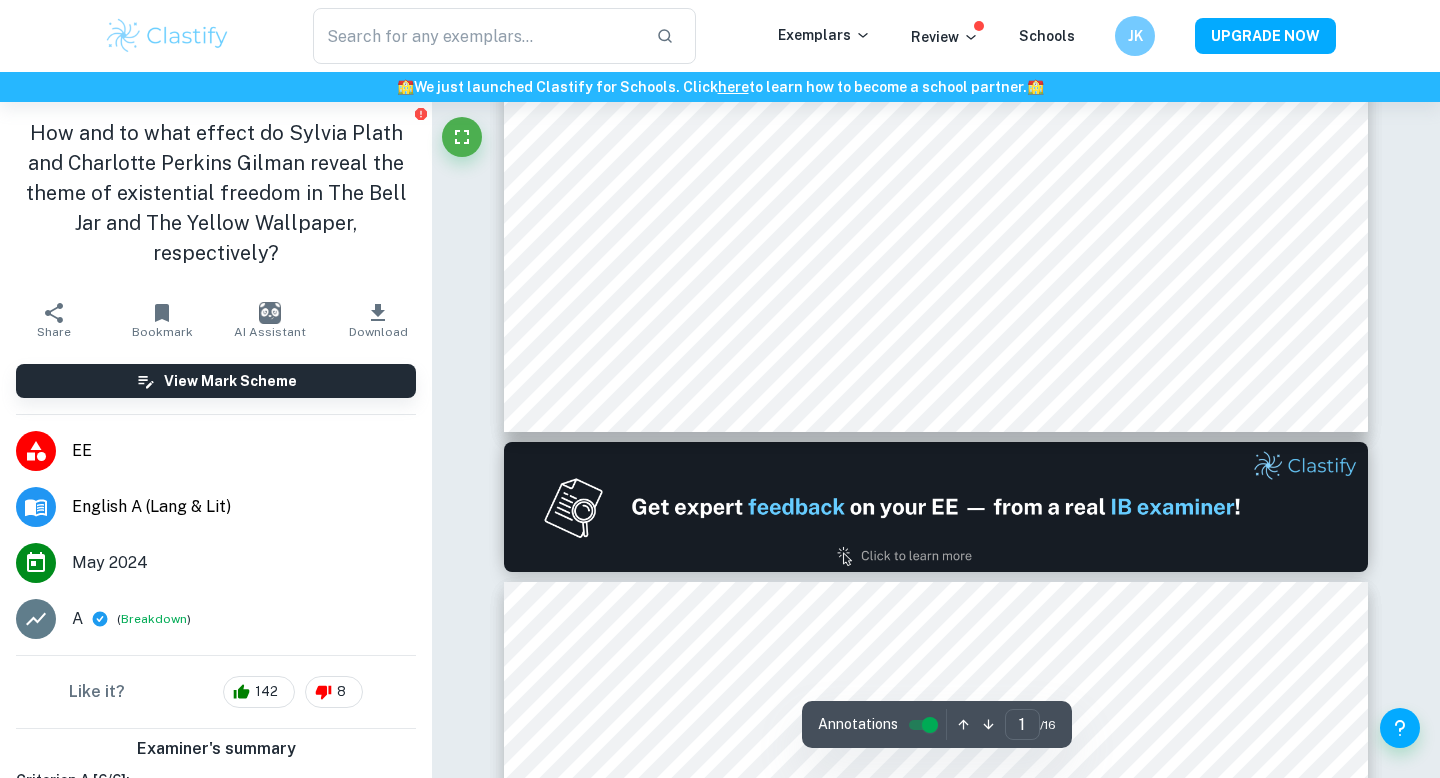 scroll, scrollTop: 0, scrollLeft: 0, axis: both 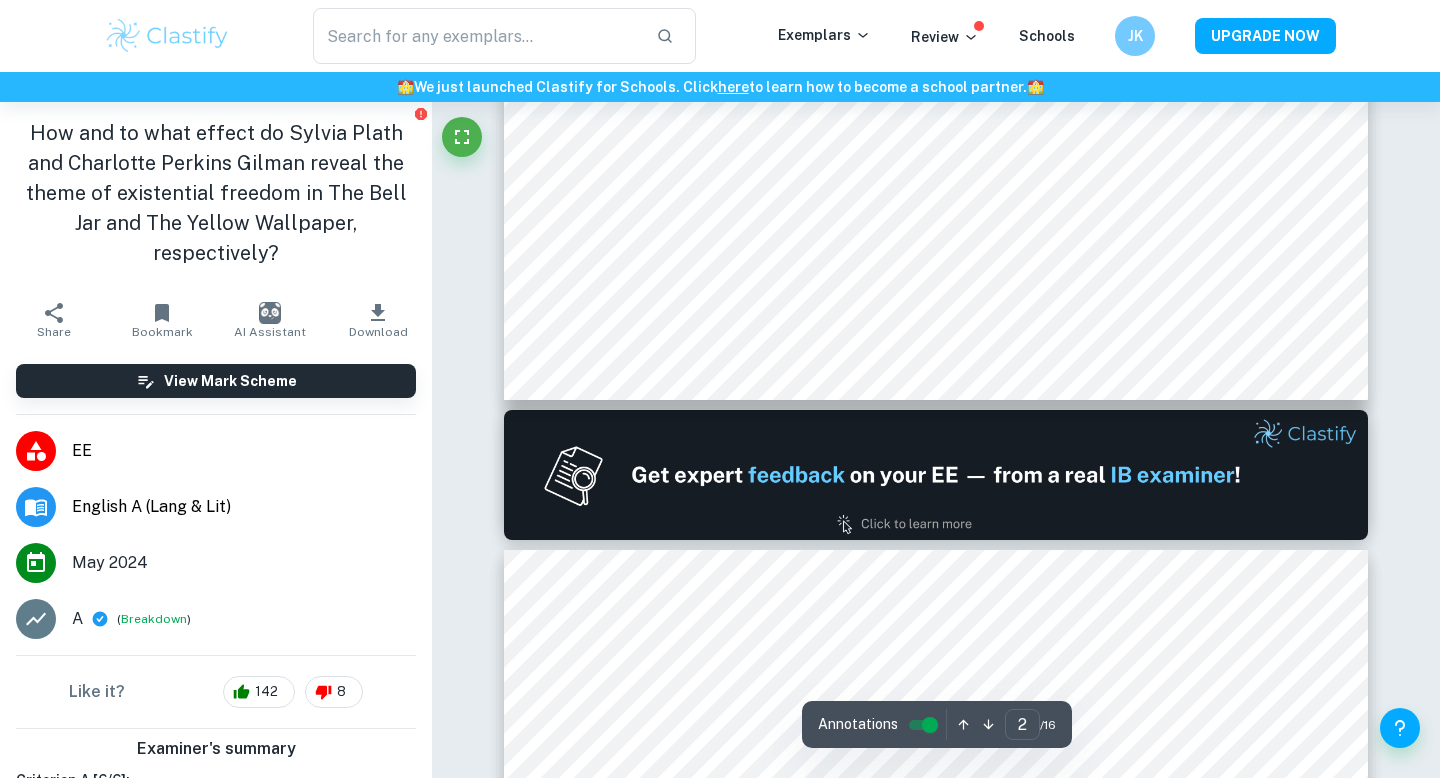 type on "1" 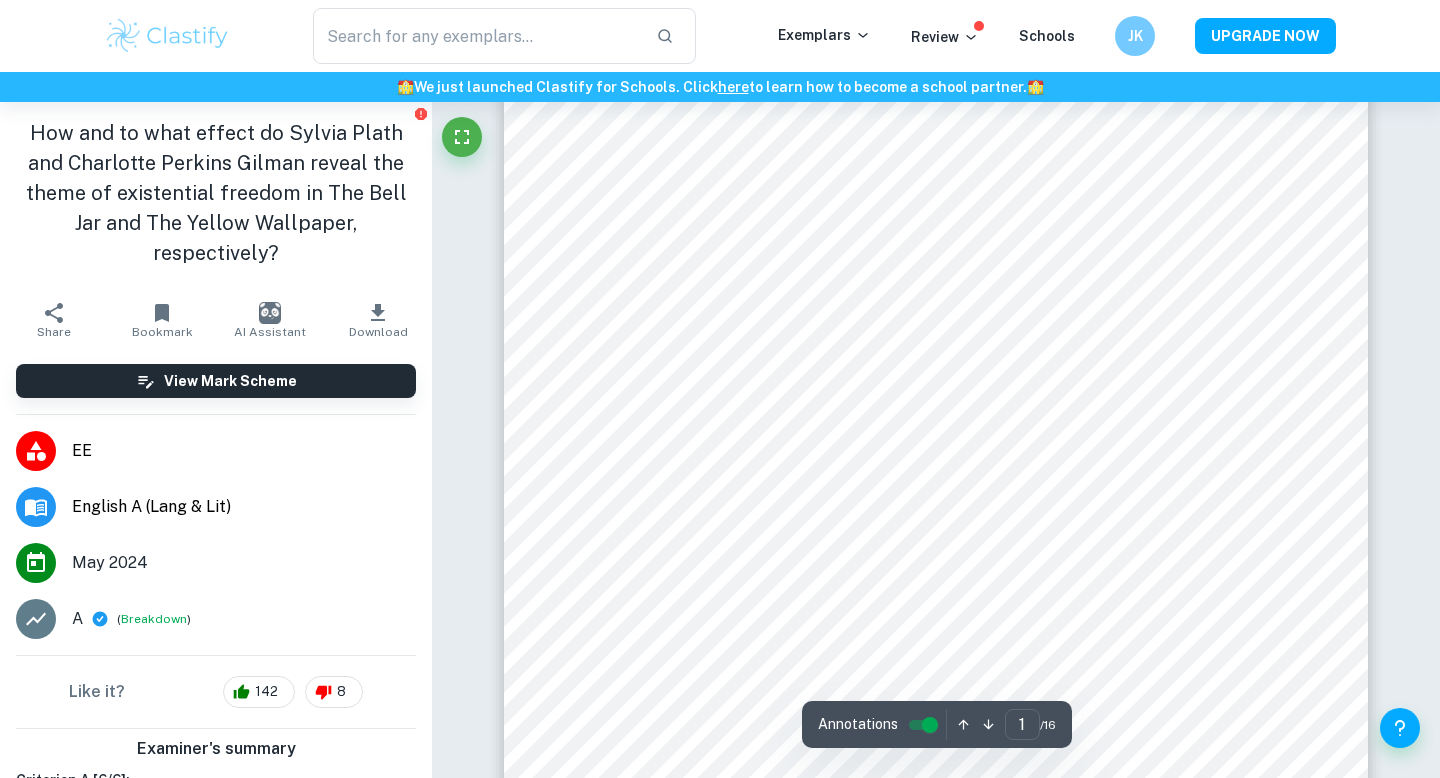 scroll, scrollTop: 229, scrollLeft: 0, axis: vertical 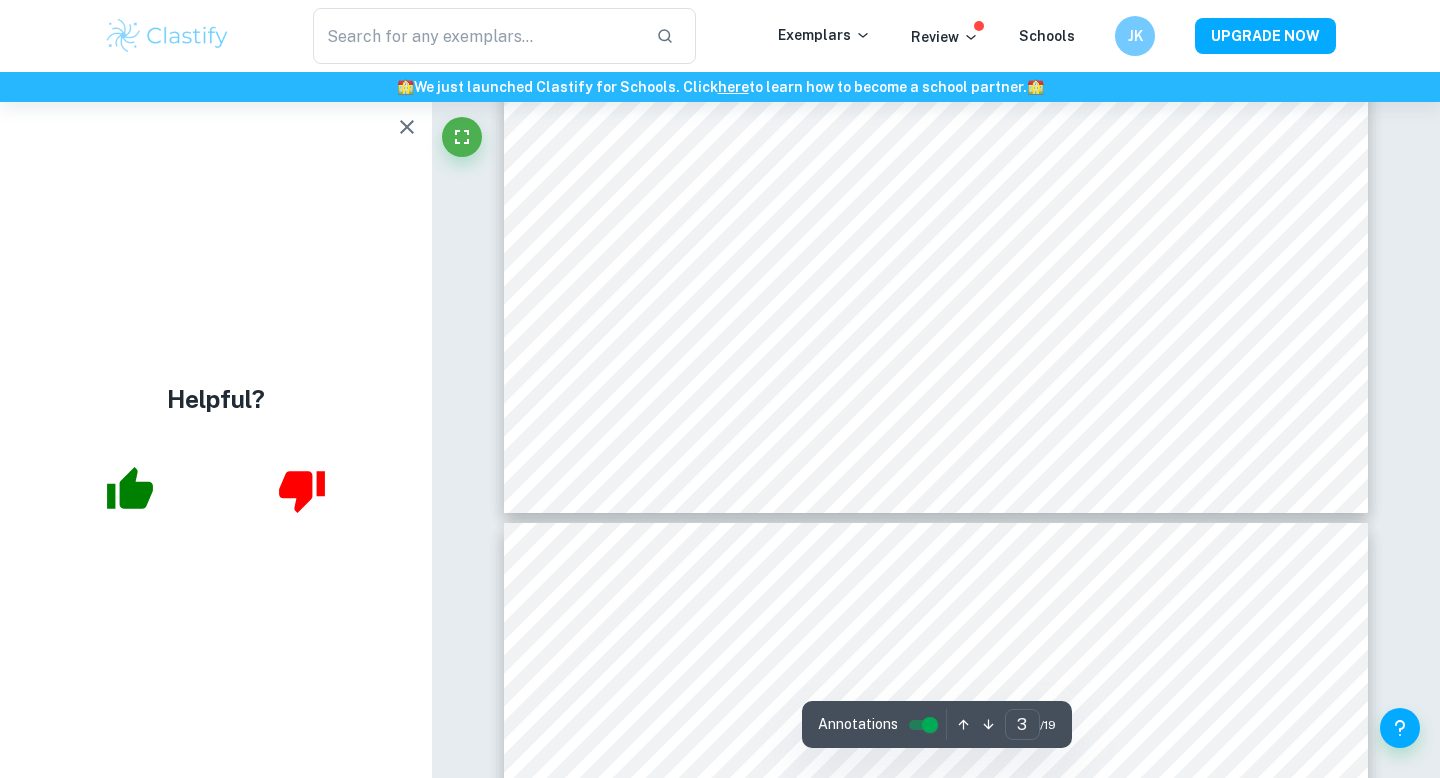 click 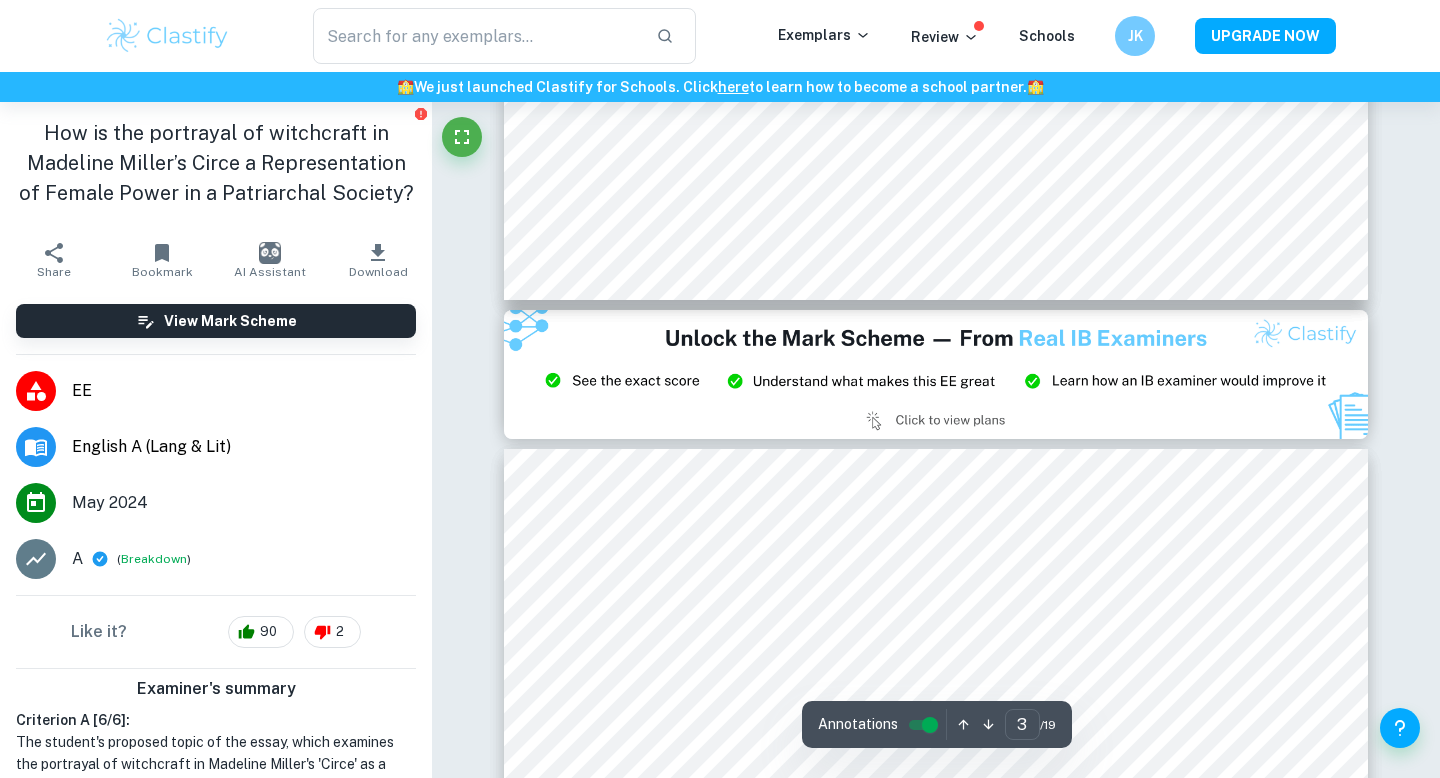 type on "2" 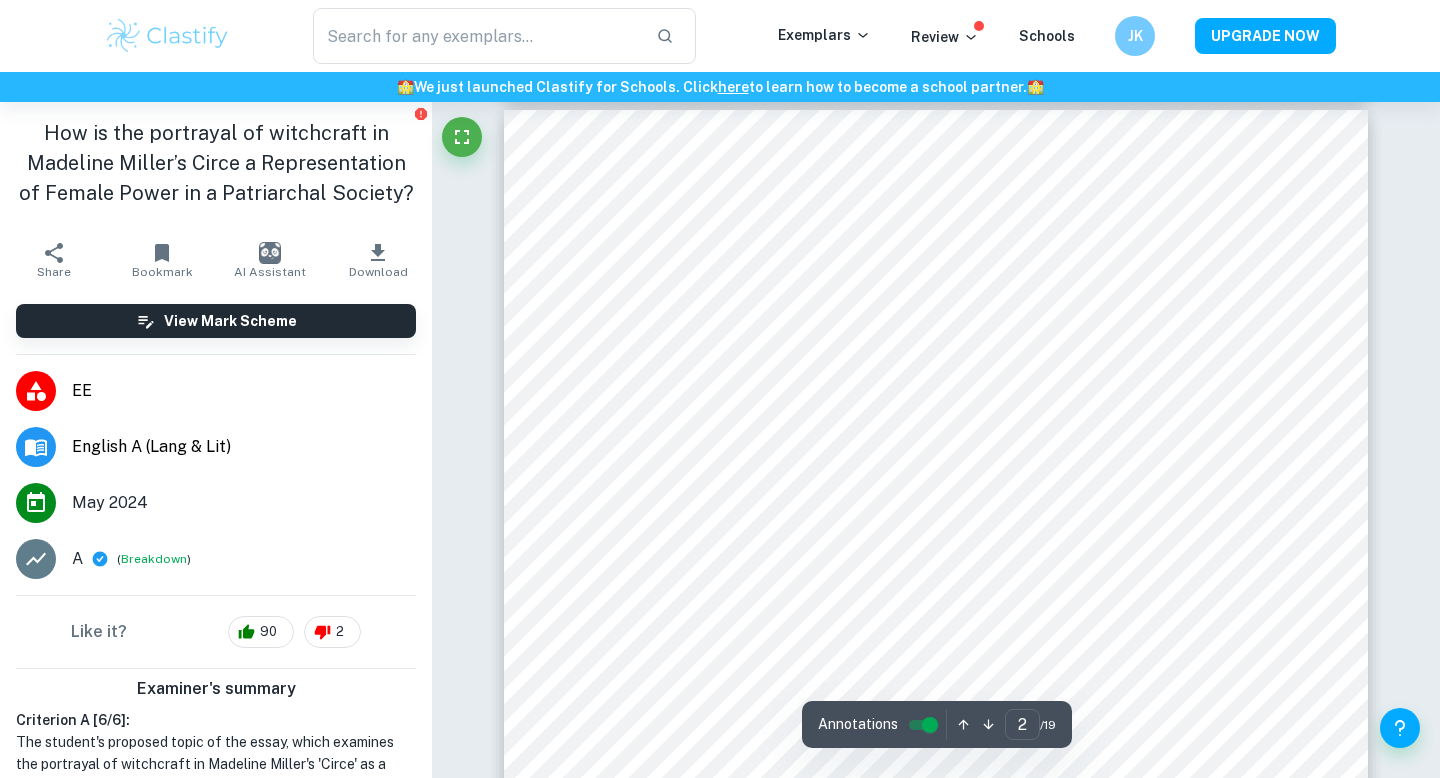 scroll, scrollTop: 1279, scrollLeft: 0, axis: vertical 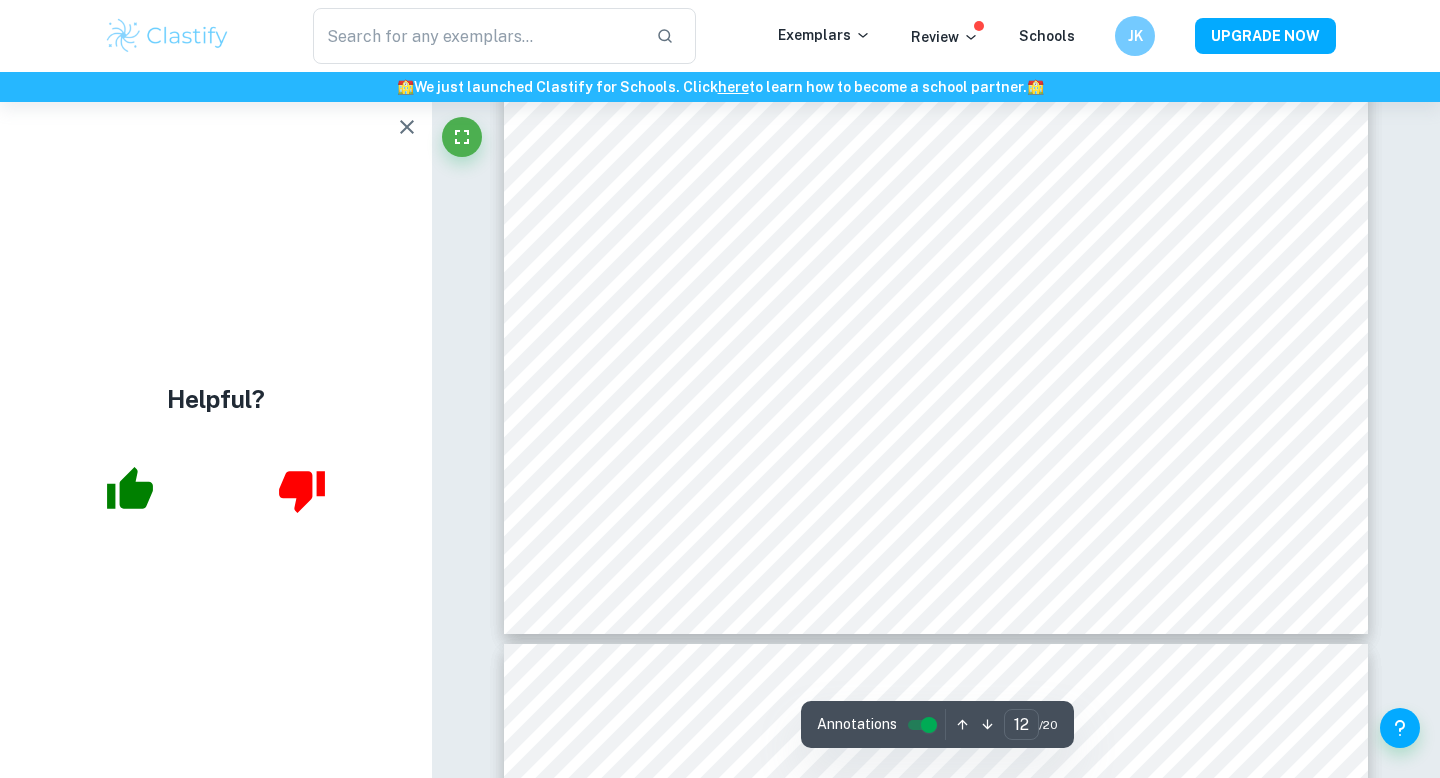 click 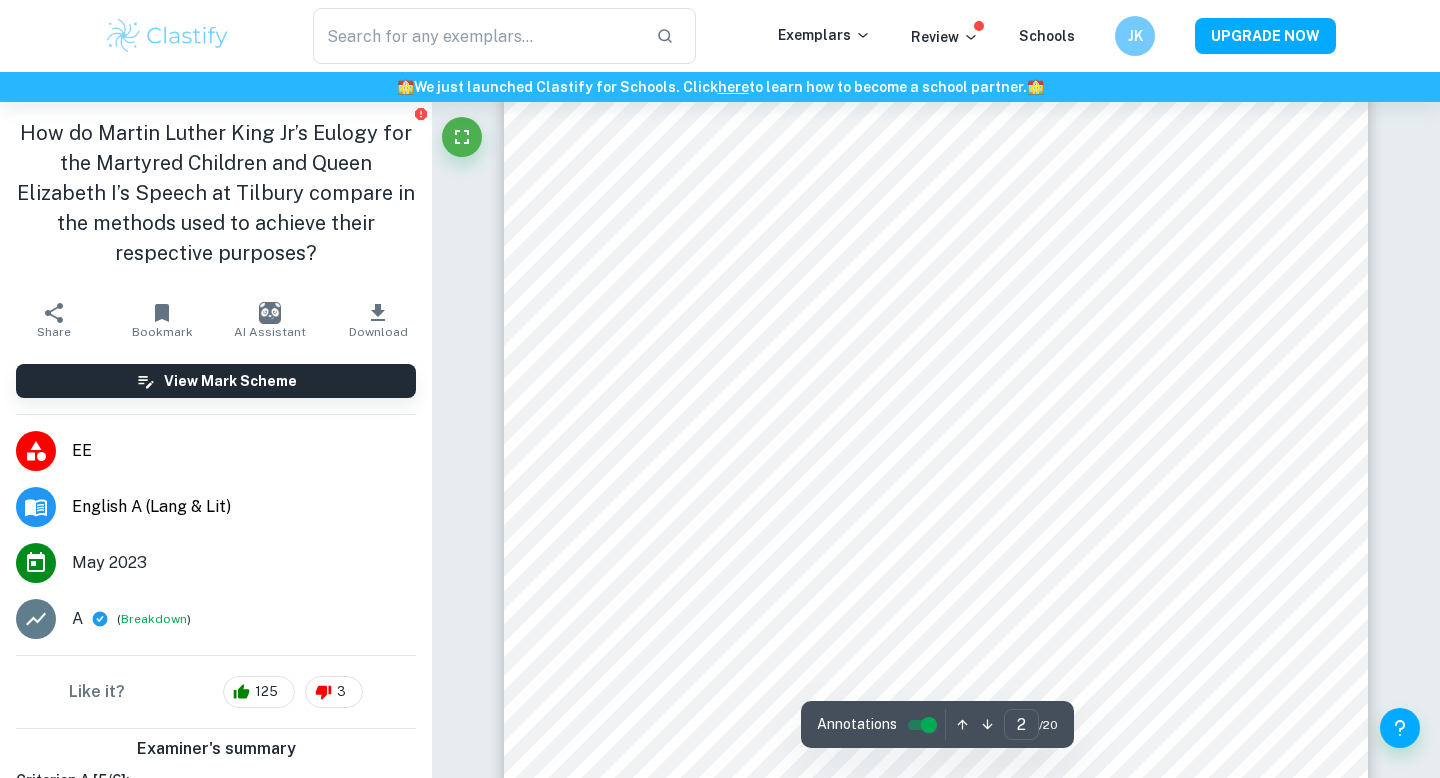 scroll, scrollTop: 1566, scrollLeft: 0, axis: vertical 